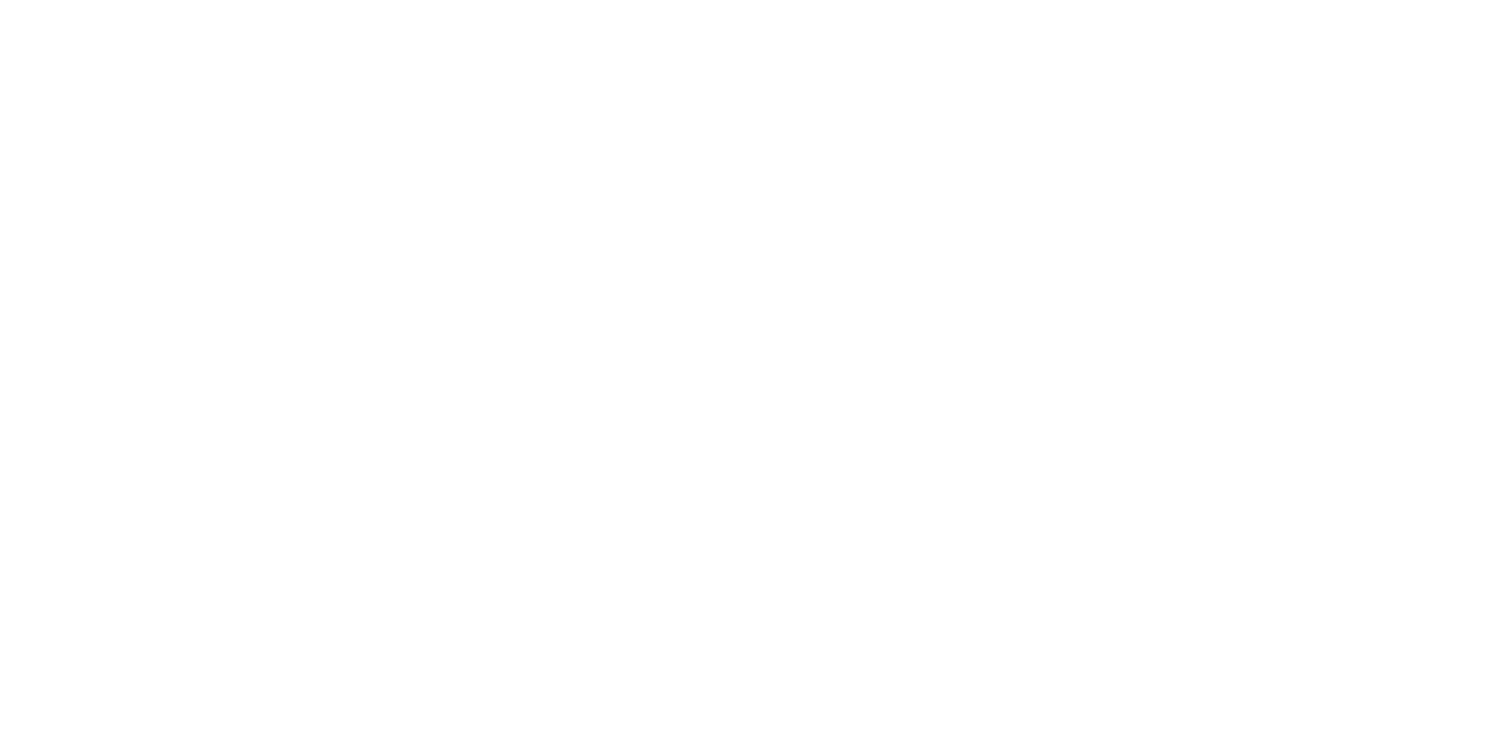 scroll, scrollTop: 0, scrollLeft: 0, axis: both 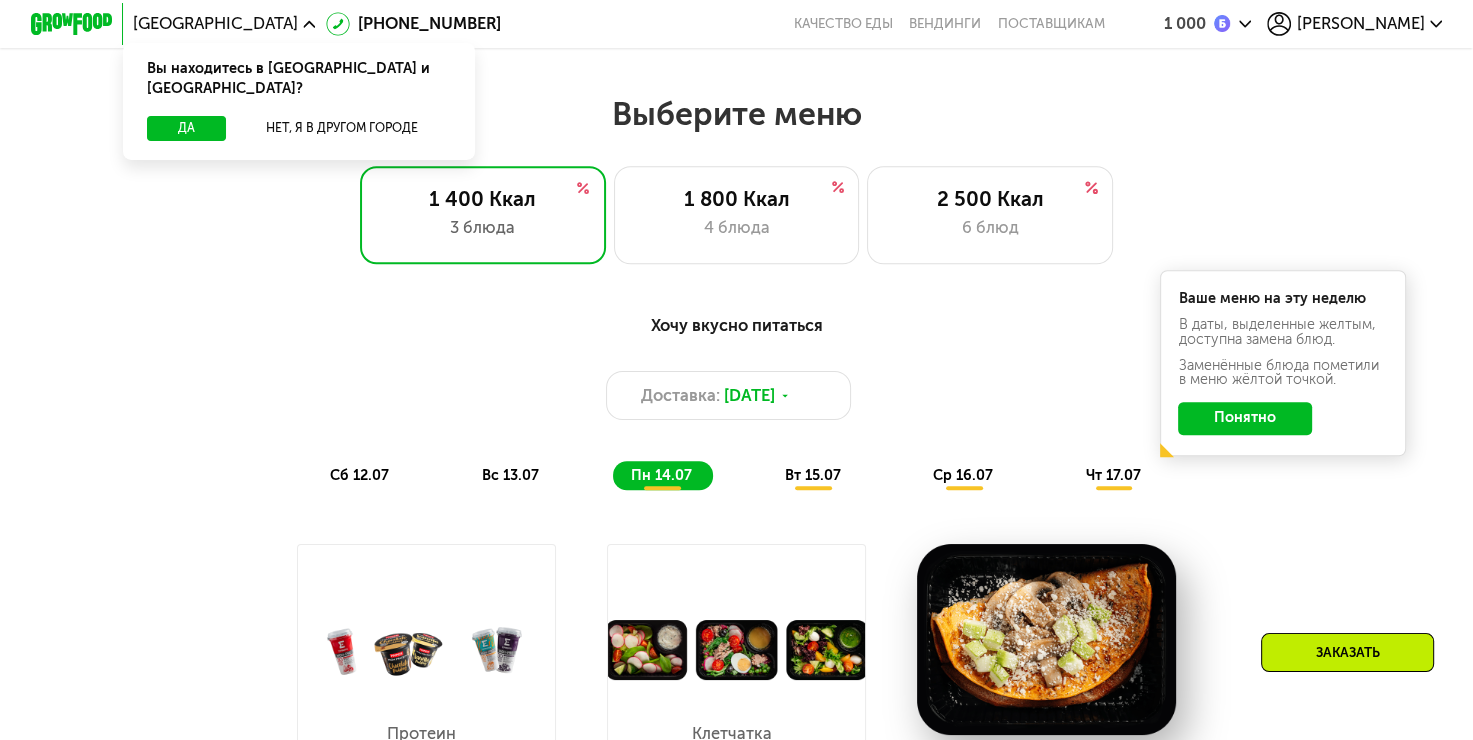 click on "Заказать" at bounding box center (1347, 652) 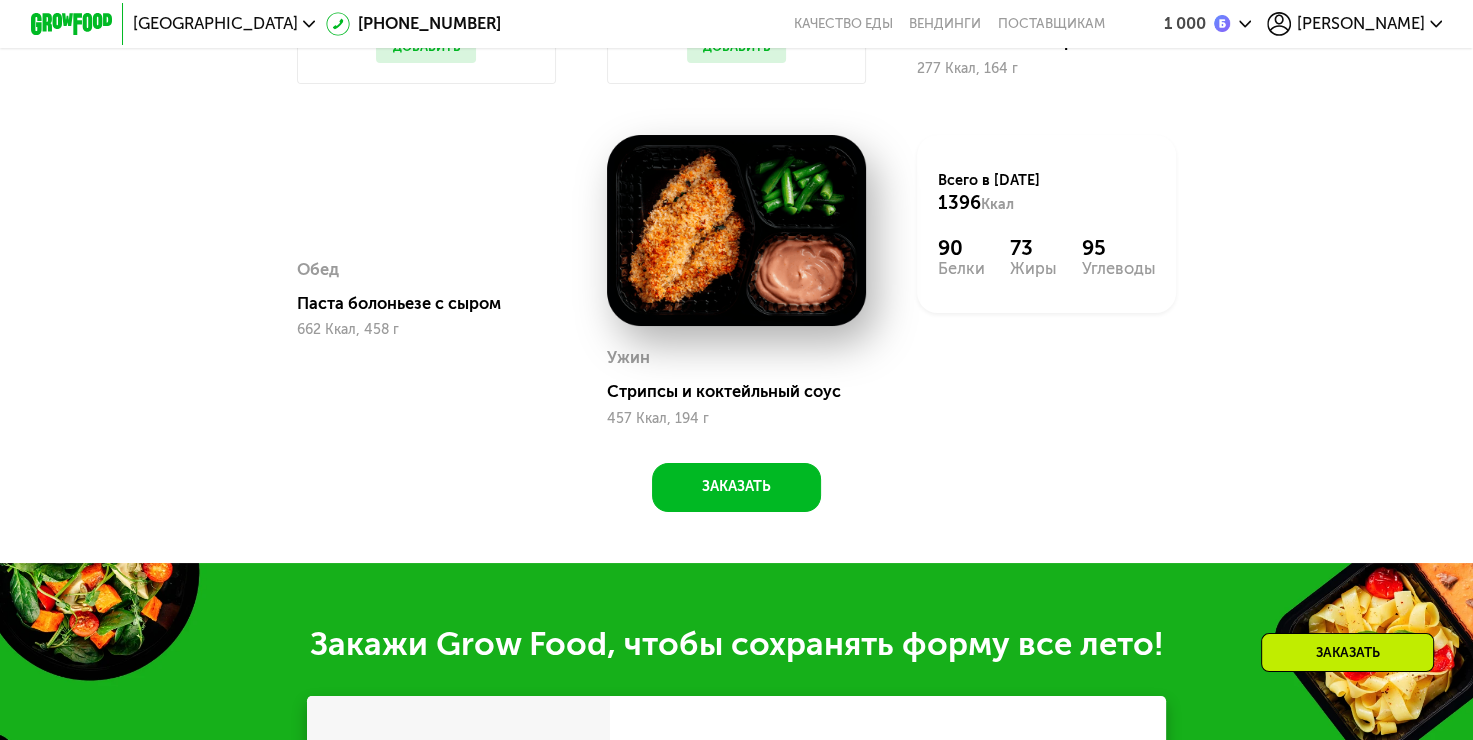 scroll, scrollTop: 2172, scrollLeft: 0, axis: vertical 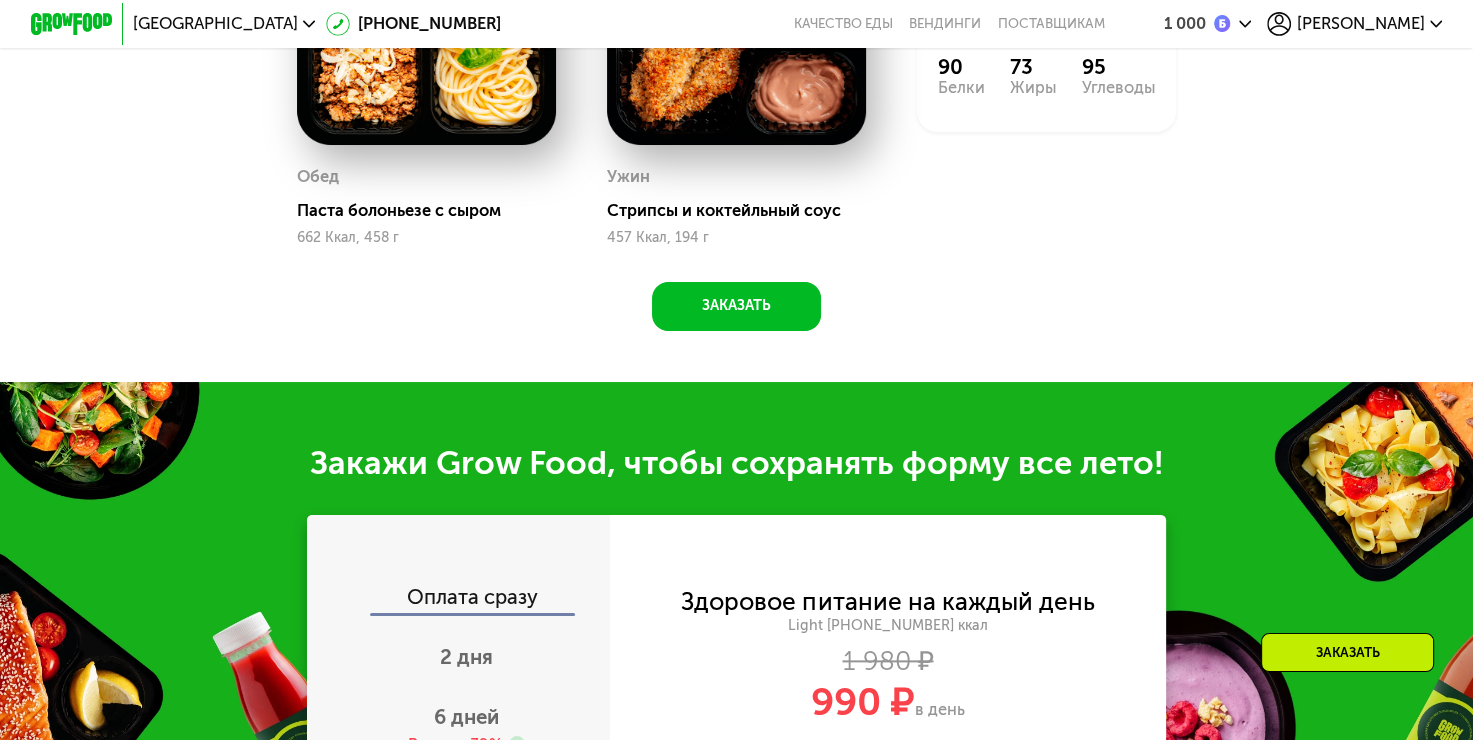 click on "6 дней" at bounding box center (466, 717) 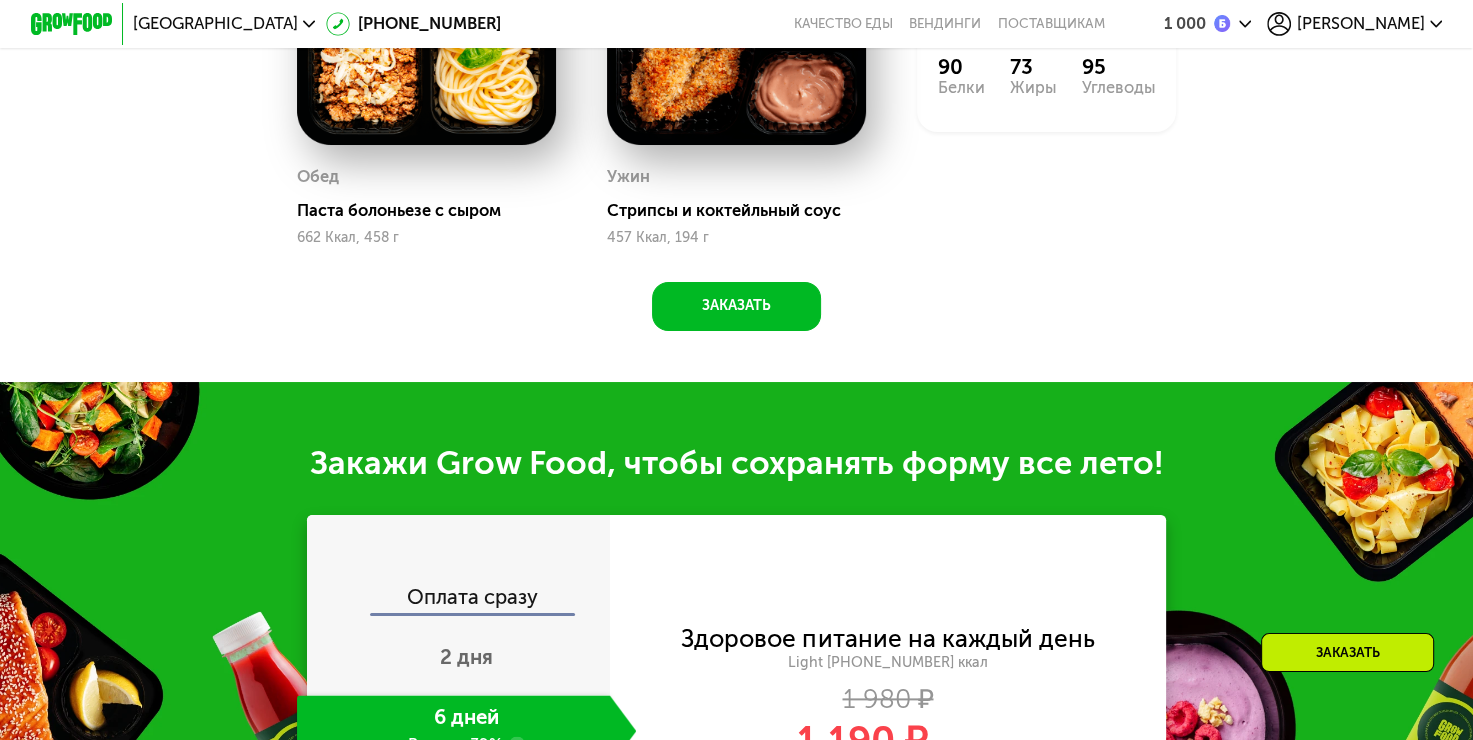 click on "30 дней" at bounding box center [466, 854] 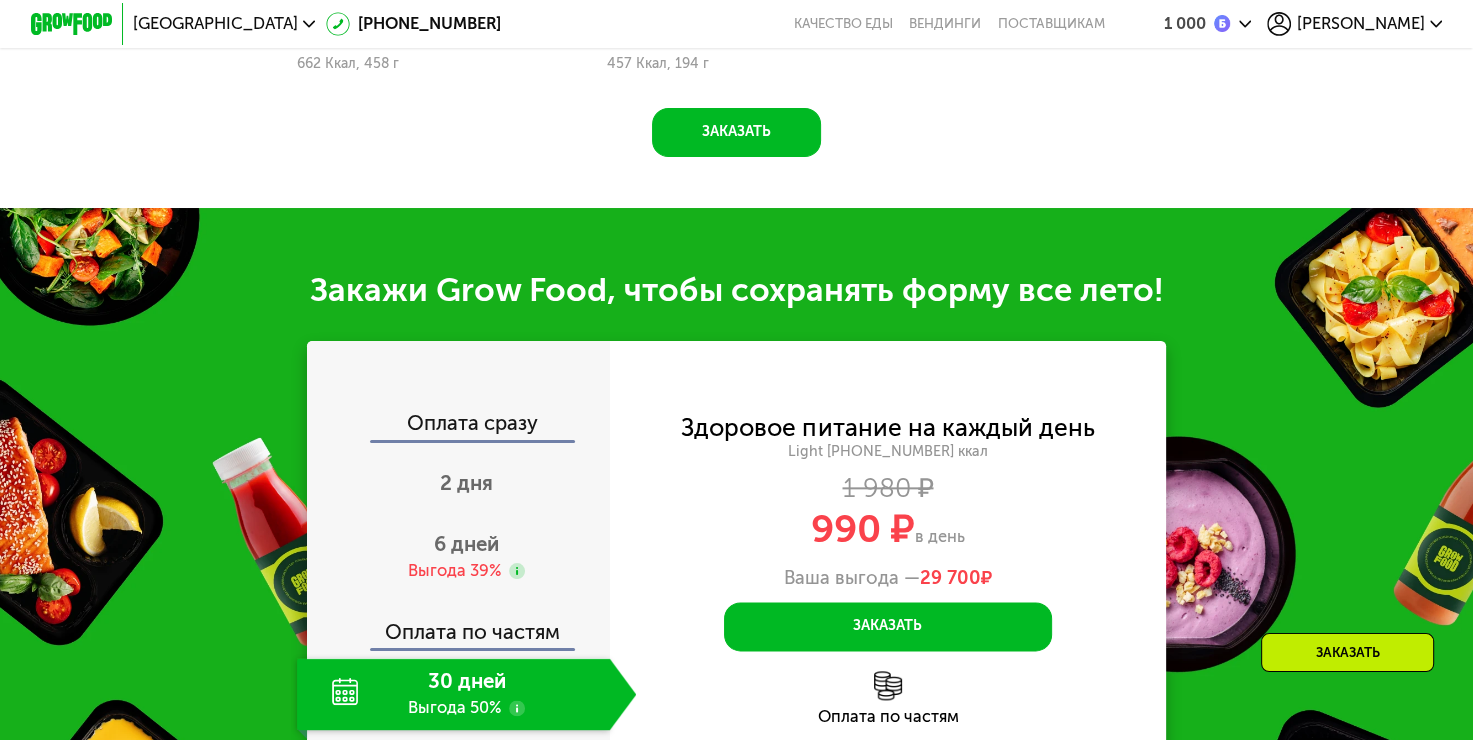 scroll, scrollTop: 2122, scrollLeft: 0, axis: vertical 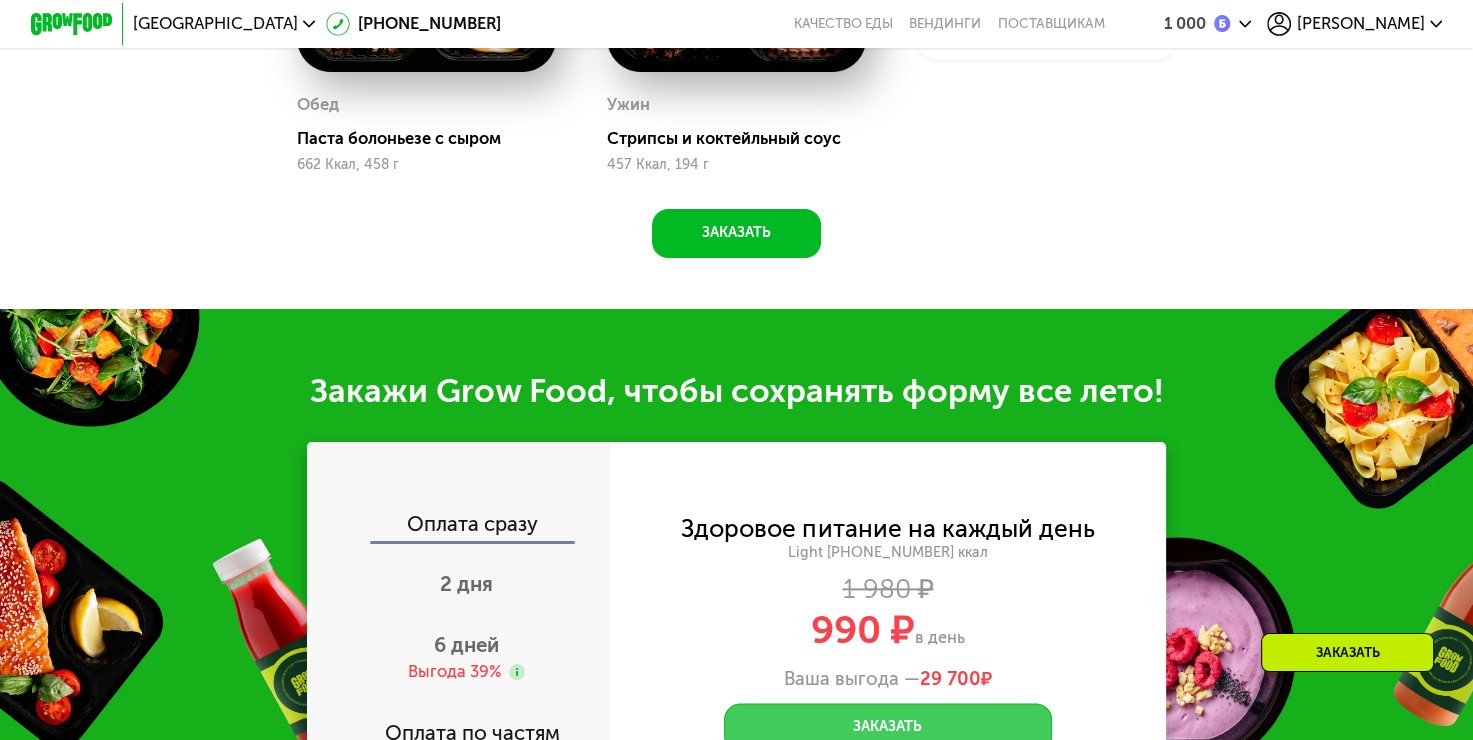 click on "Заказать" at bounding box center [887, 727] 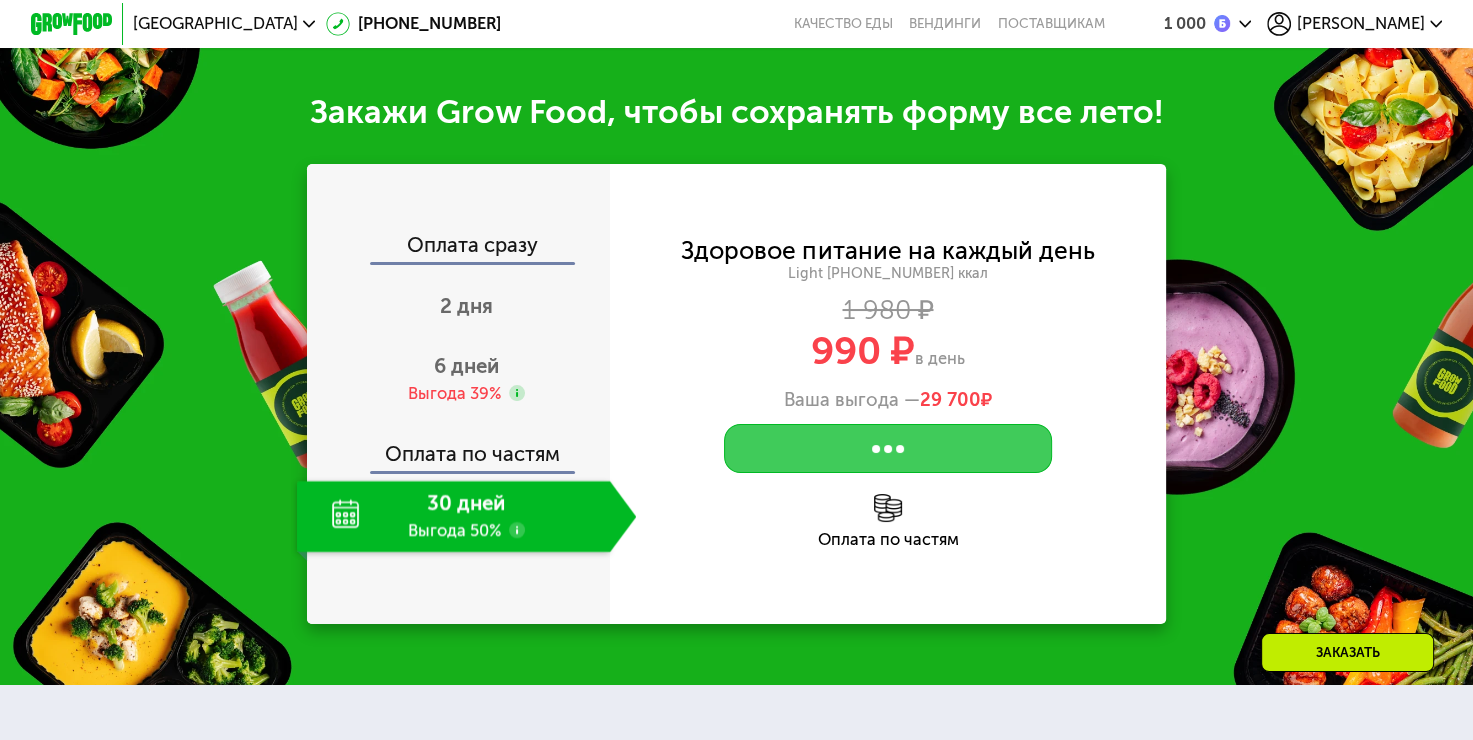 scroll, scrollTop: 0, scrollLeft: 0, axis: both 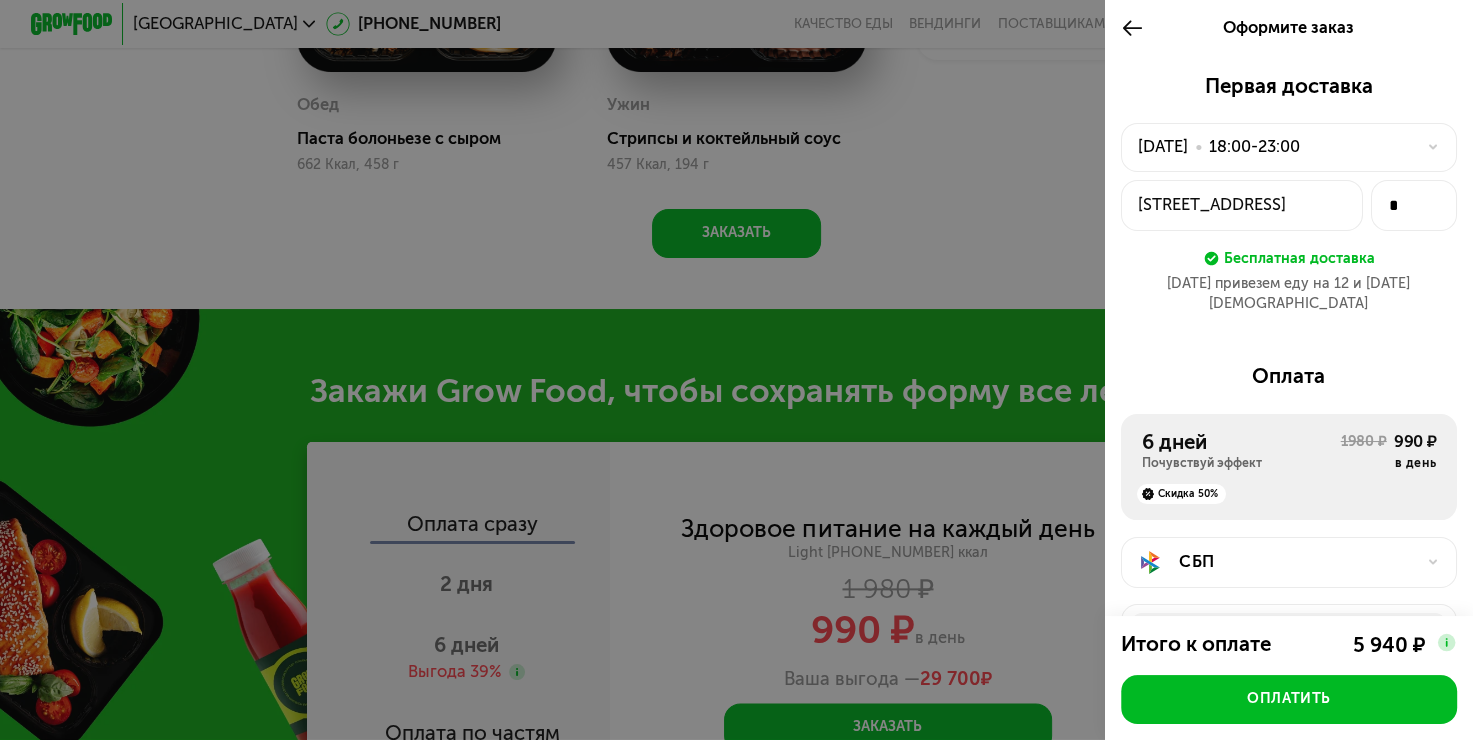 click 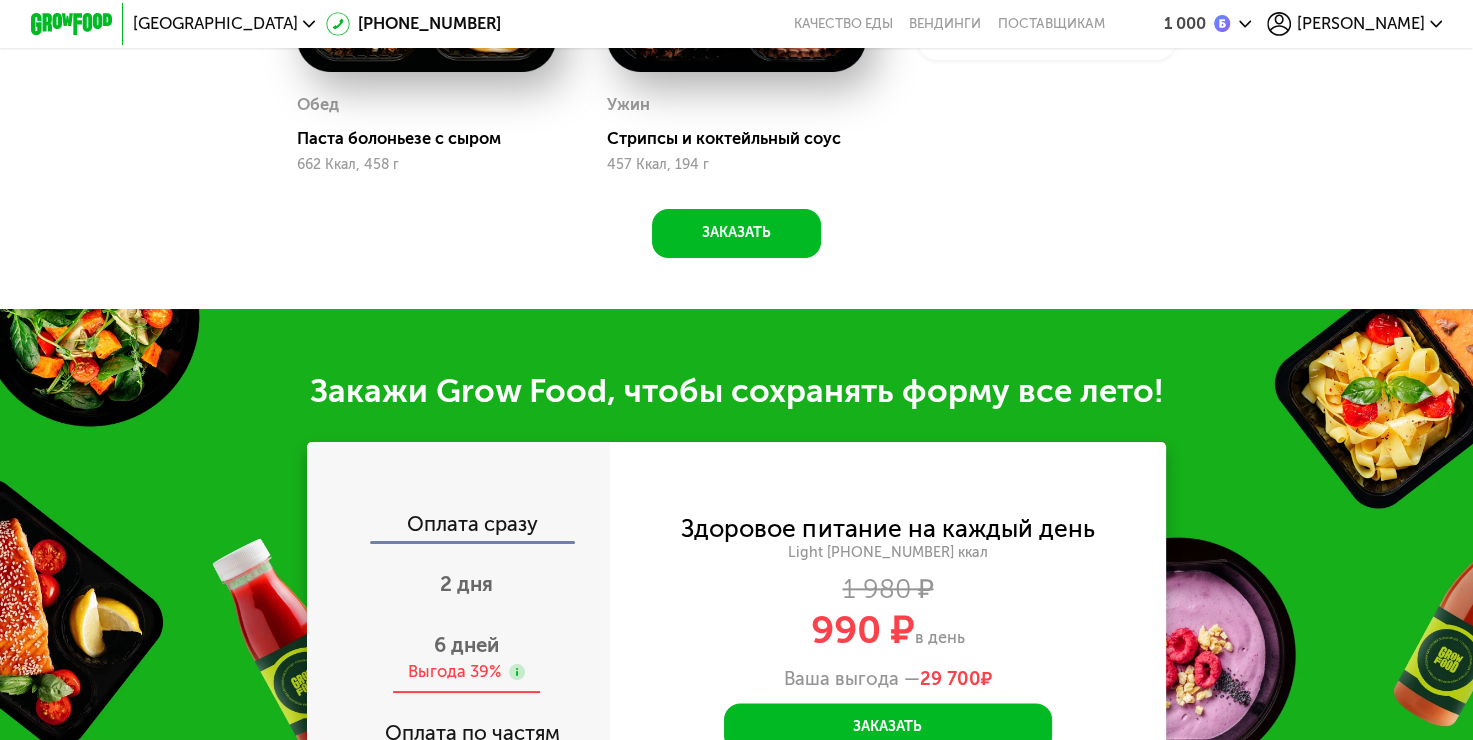 click on "6 дней" at bounding box center [466, 645] 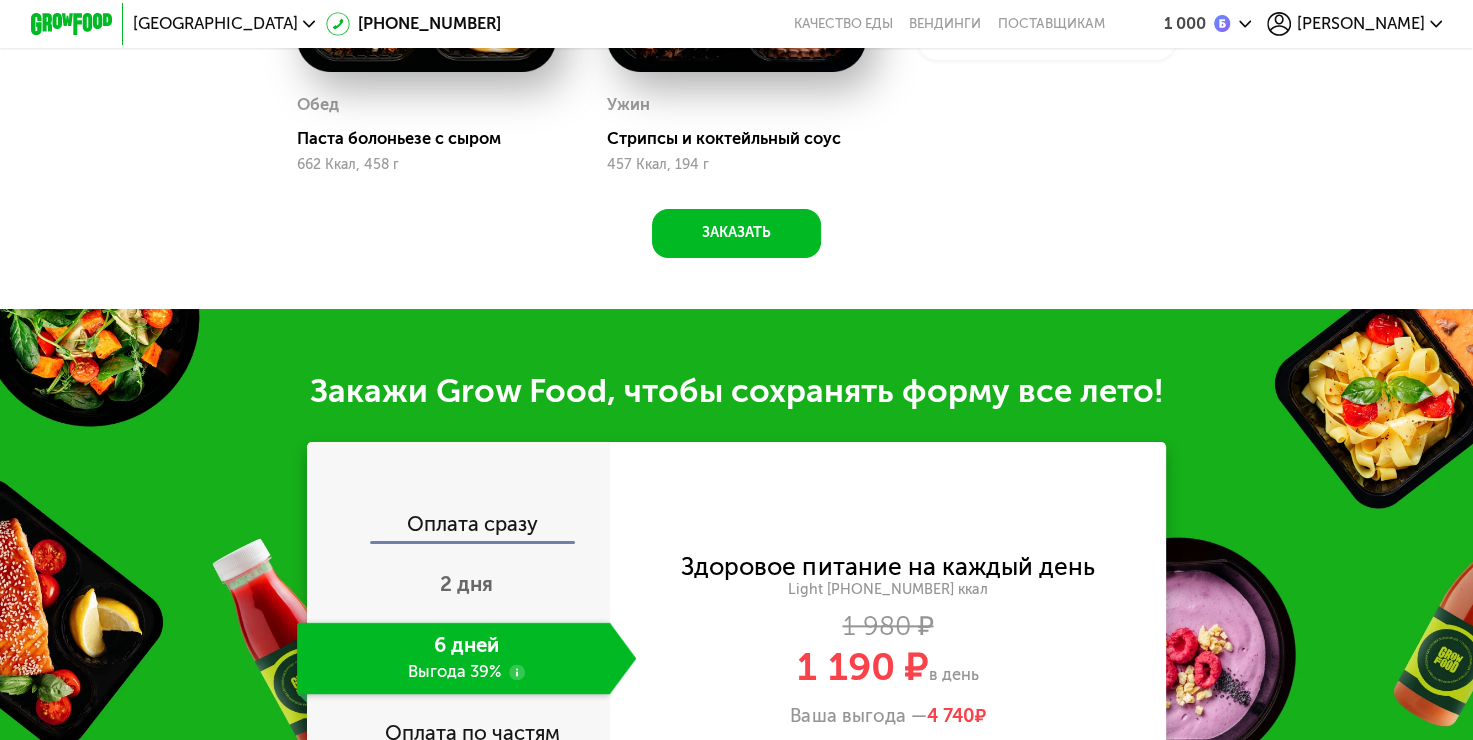 click on "Заказать" at bounding box center (887, 764) 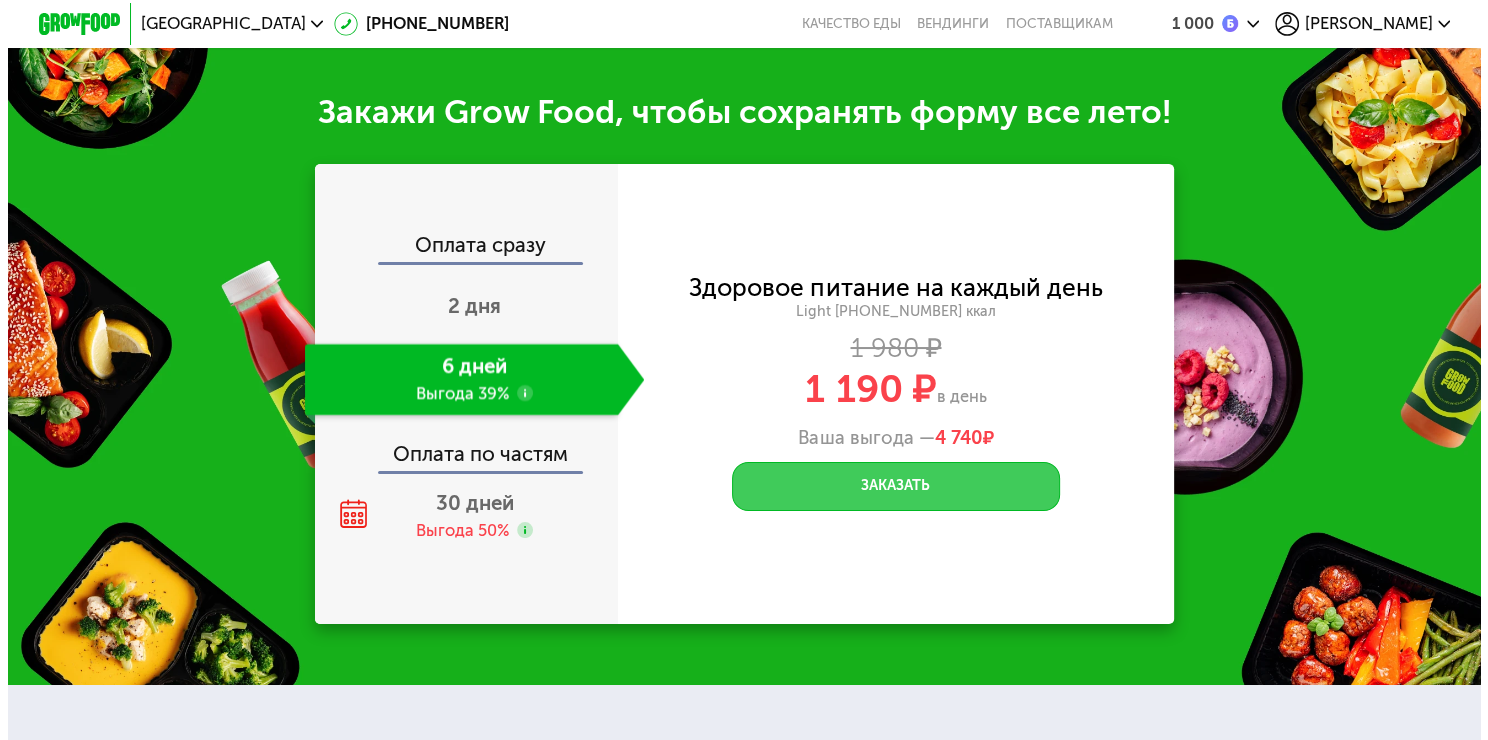 scroll, scrollTop: 0, scrollLeft: 0, axis: both 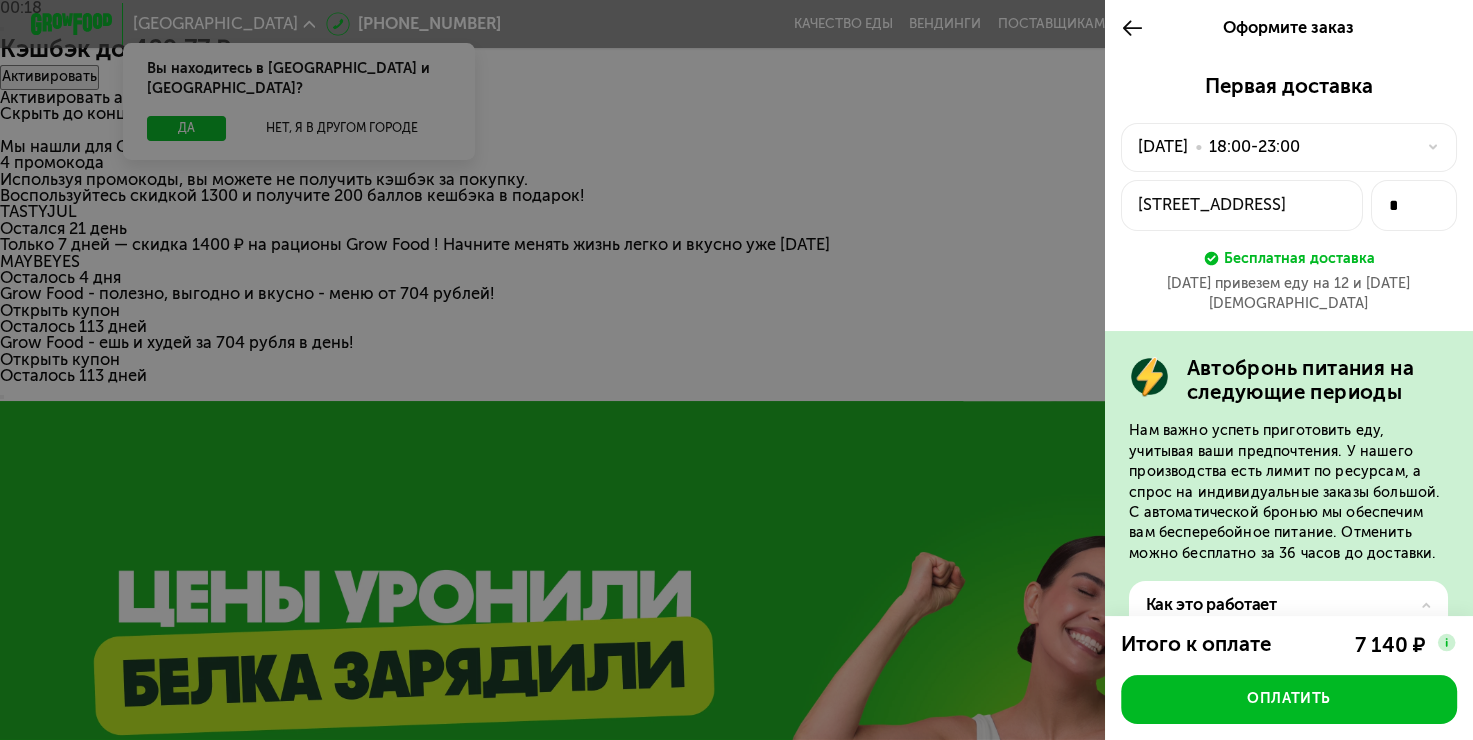 click at bounding box center (2, 29) 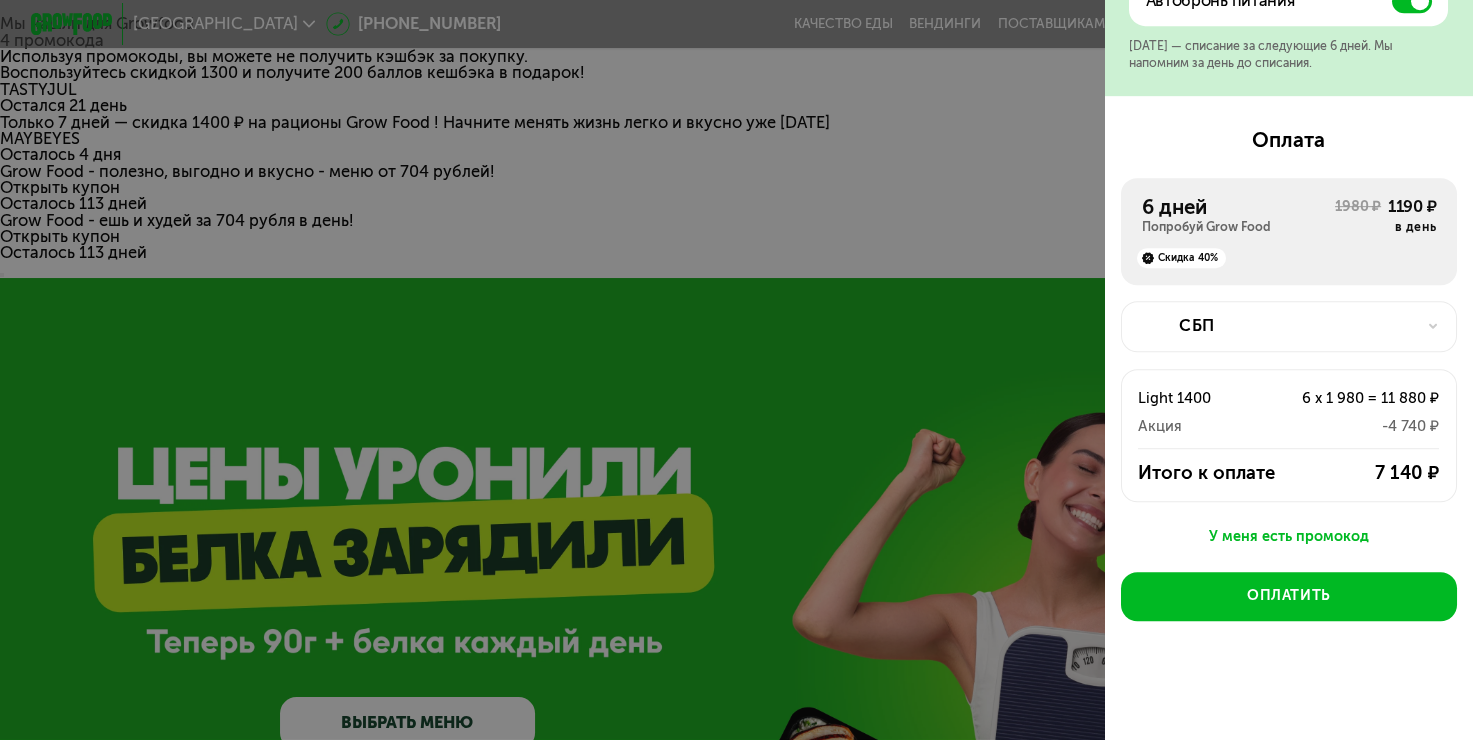 scroll, scrollTop: 1037, scrollLeft: 0, axis: vertical 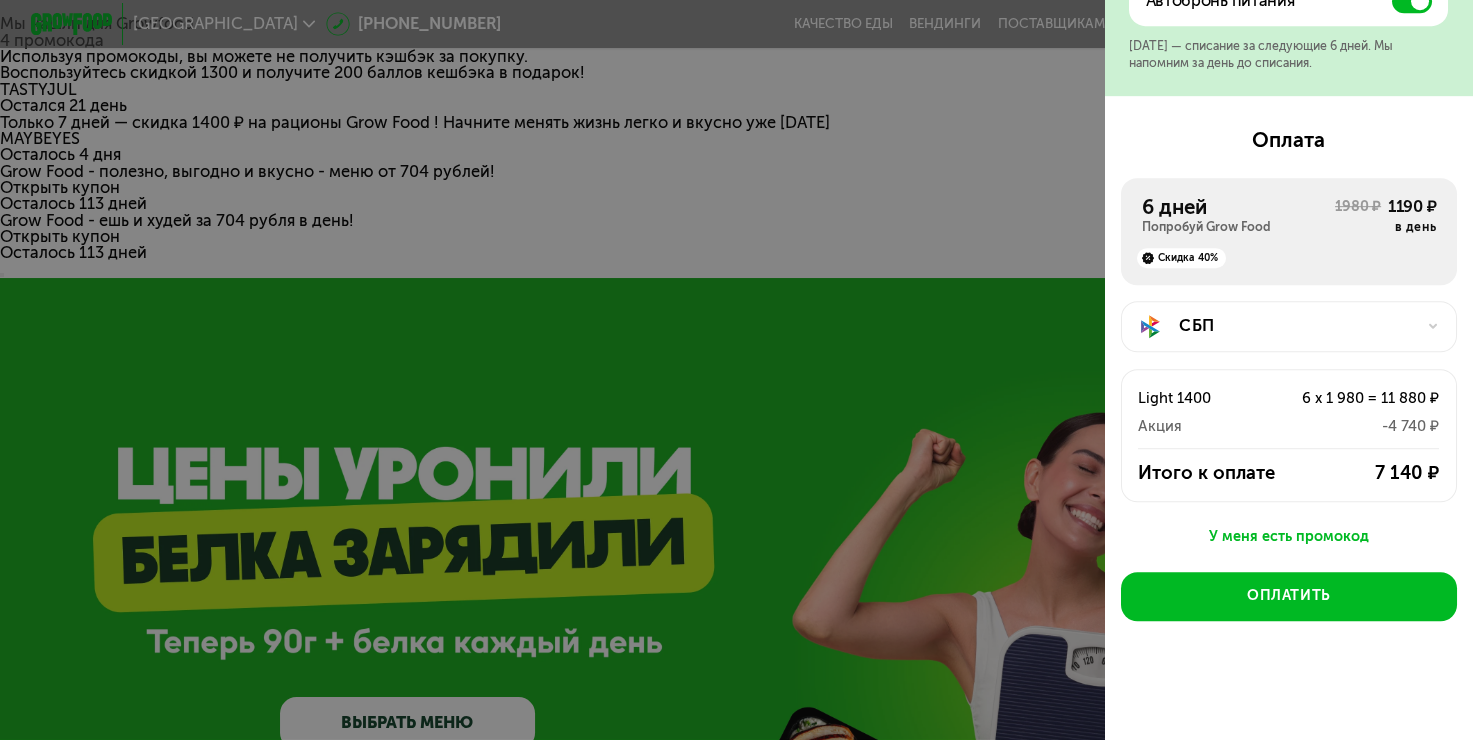 click on "У меня есть промокод" at bounding box center [1289, 537] 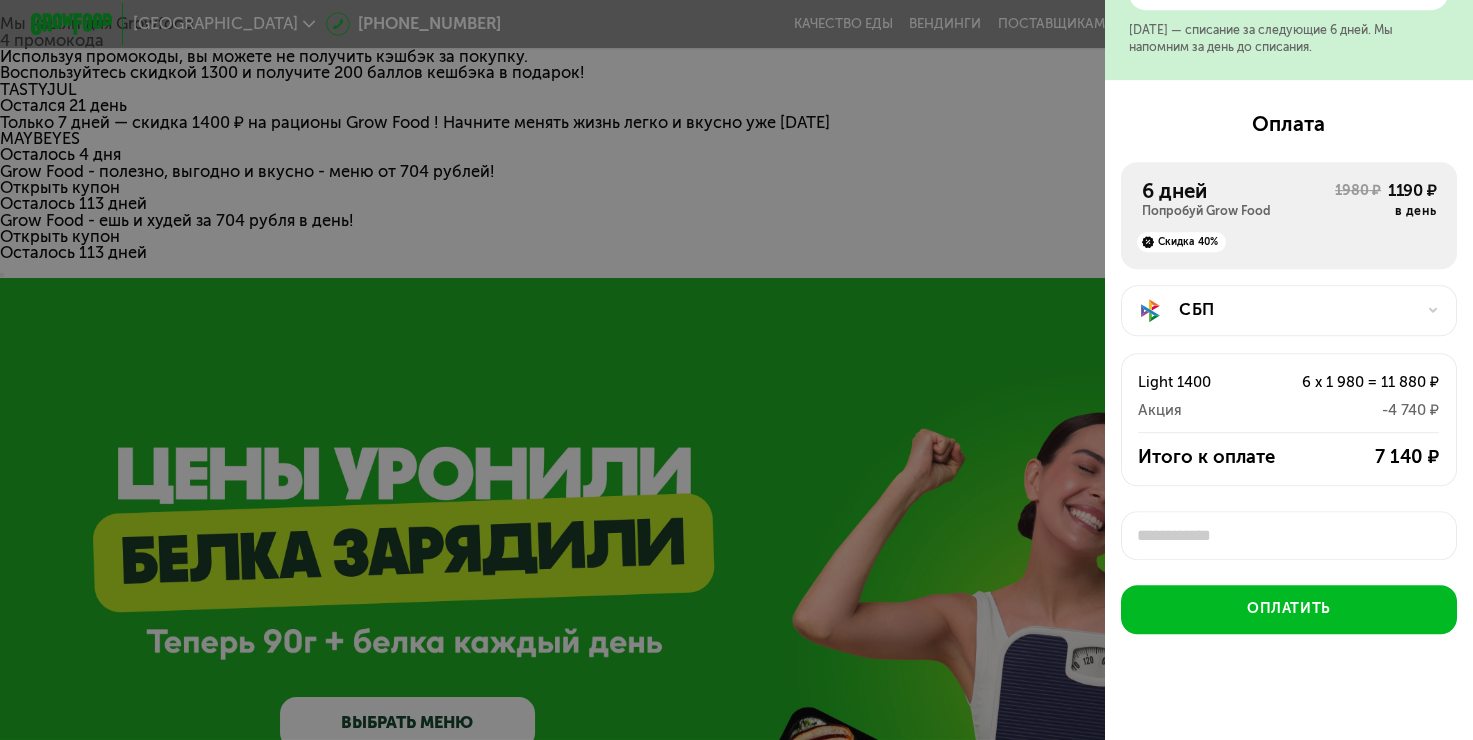scroll, scrollTop: 1066, scrollLeft: 0, axis: vertical 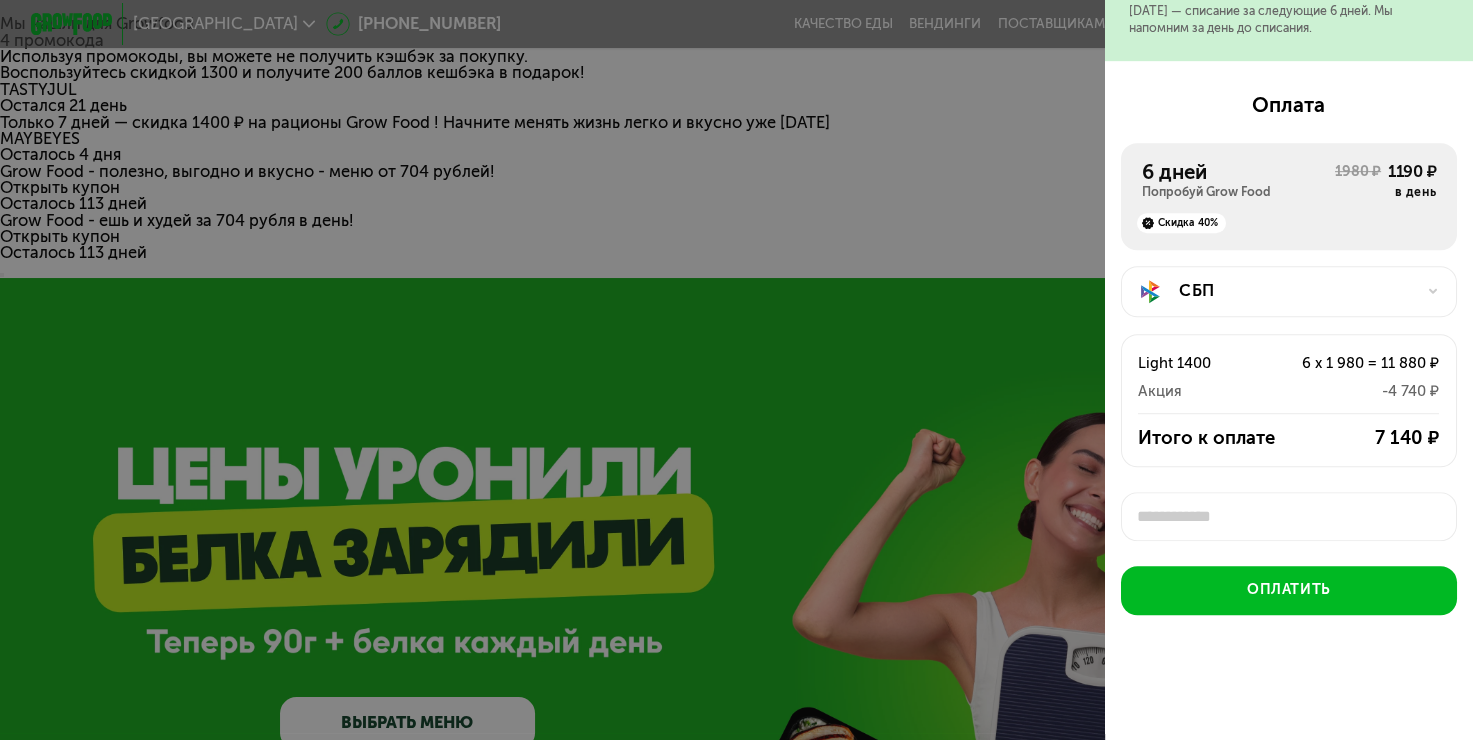 click on "Первая доставка [DATE]  •  18:00-23:00 [STREET_ADDRESS] * Бесплатная доставка [DATE] привезем еду на 12 и [DATE] Автобронь питания на следующие периоды Нам важно успеть приготовить еду, учитывая ваши предпочтения. У нашего производства есть лимит по ресурсам, а спрос на индивидуальные заказы большой. С автоматической бронью мы обеспечим вам бесперебойное питание. Отменить можно бесплатно за 36 часов до доставки. Как это работает За несколько дней до конца вашего оплаченного периода мы бронируем под вас питание еще на 6 дней Автобронь питания  Оплата  6 дней" 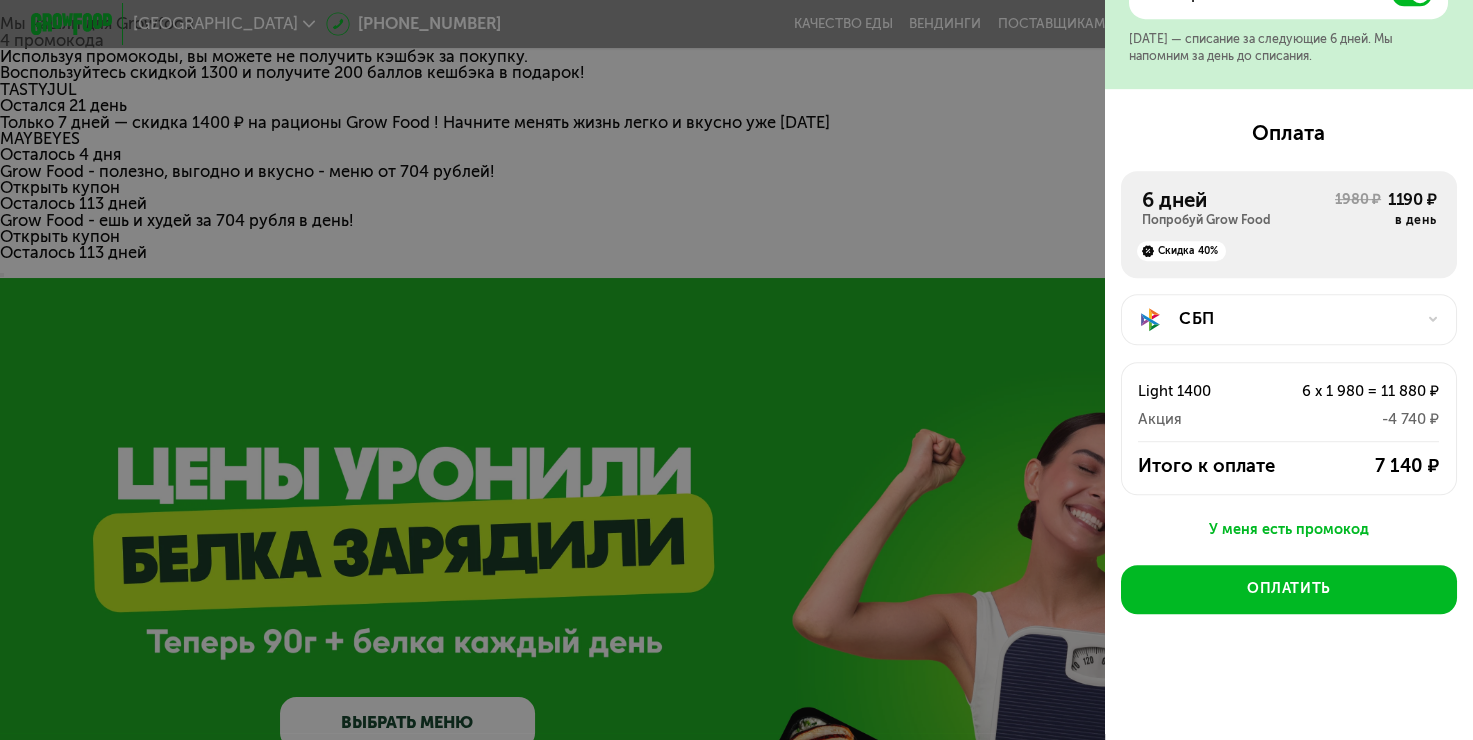 scroll, scrollTop: 1037, scrollLeft: 0, axis: vertical 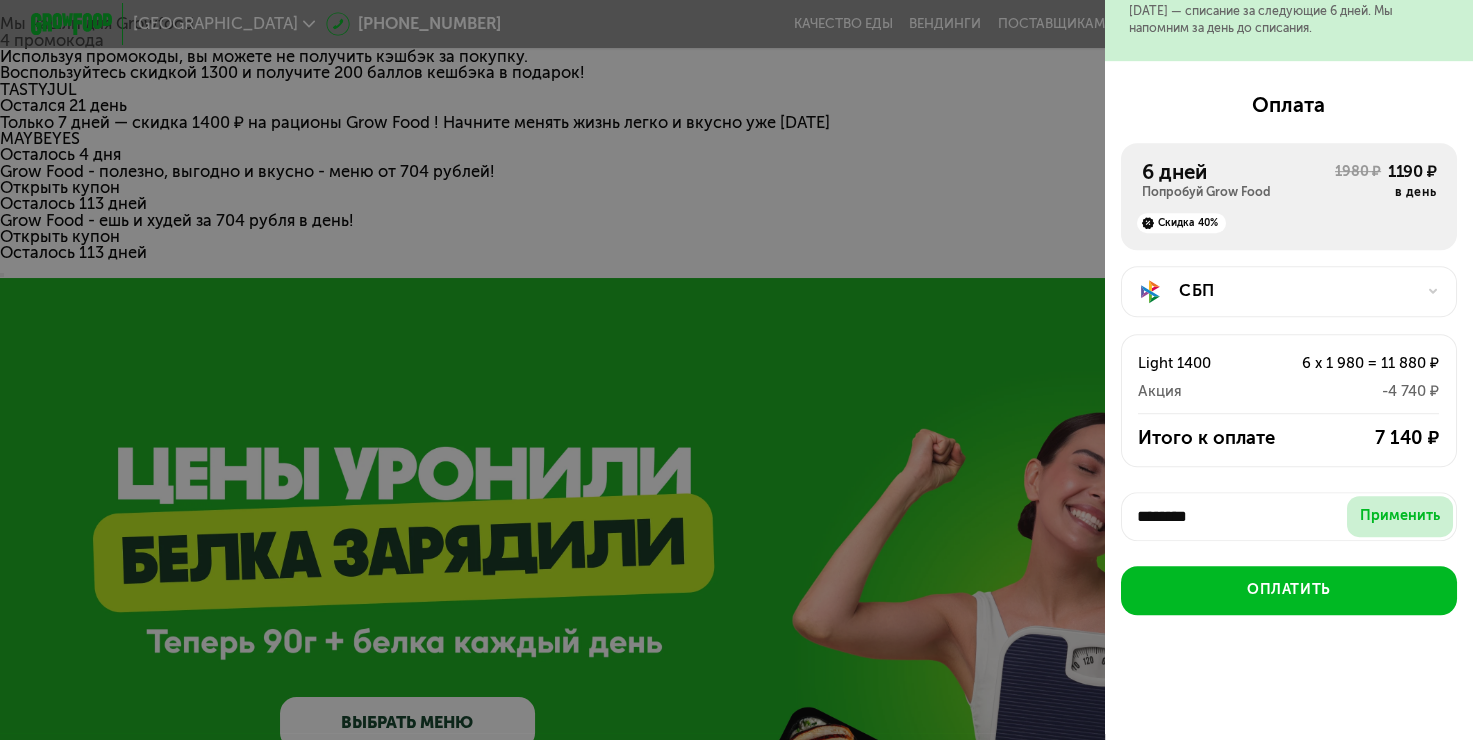 type on "********" 